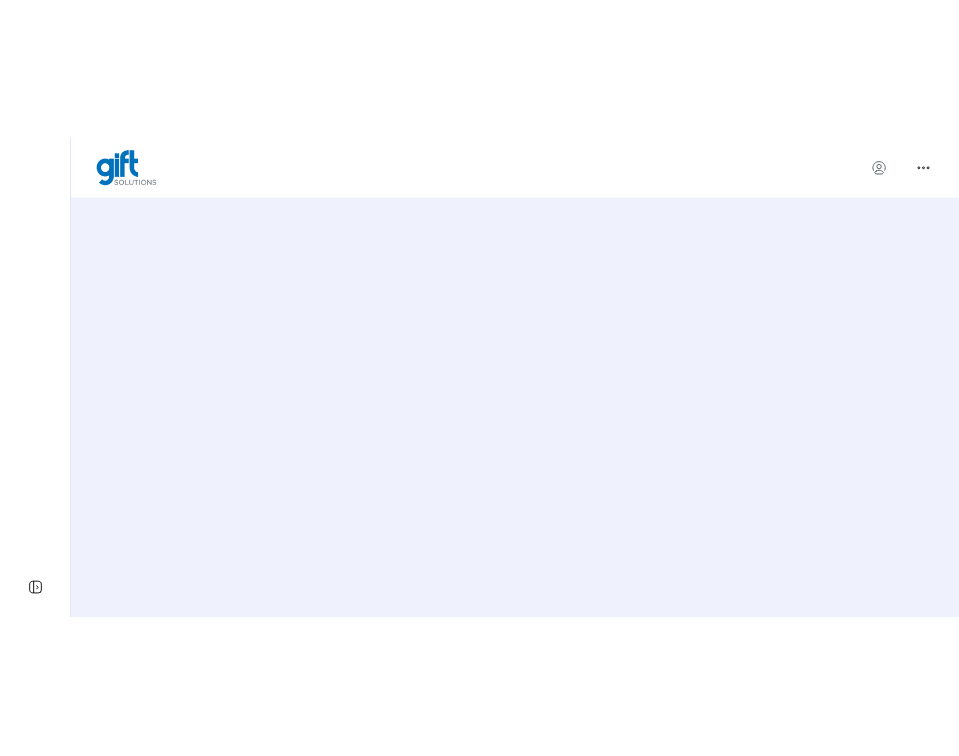 scroll, scrollTop: 0, scrollLeft: 0, axis: both 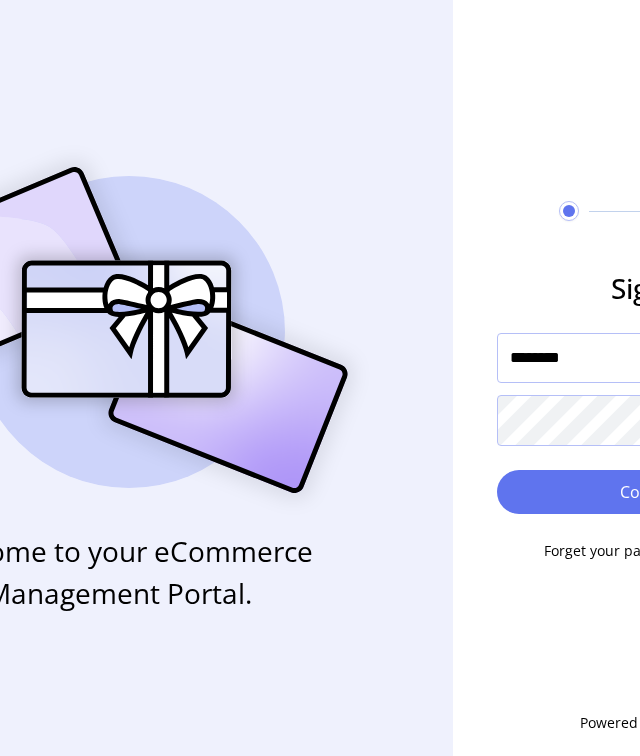 click on "********" at bounding box center (654, 358) 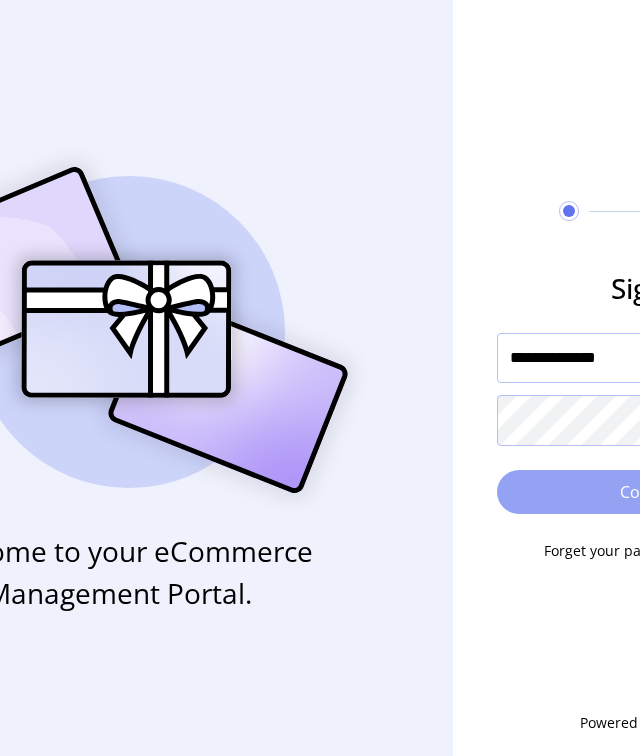 click on "Continue" at bounding box center [654, 492] 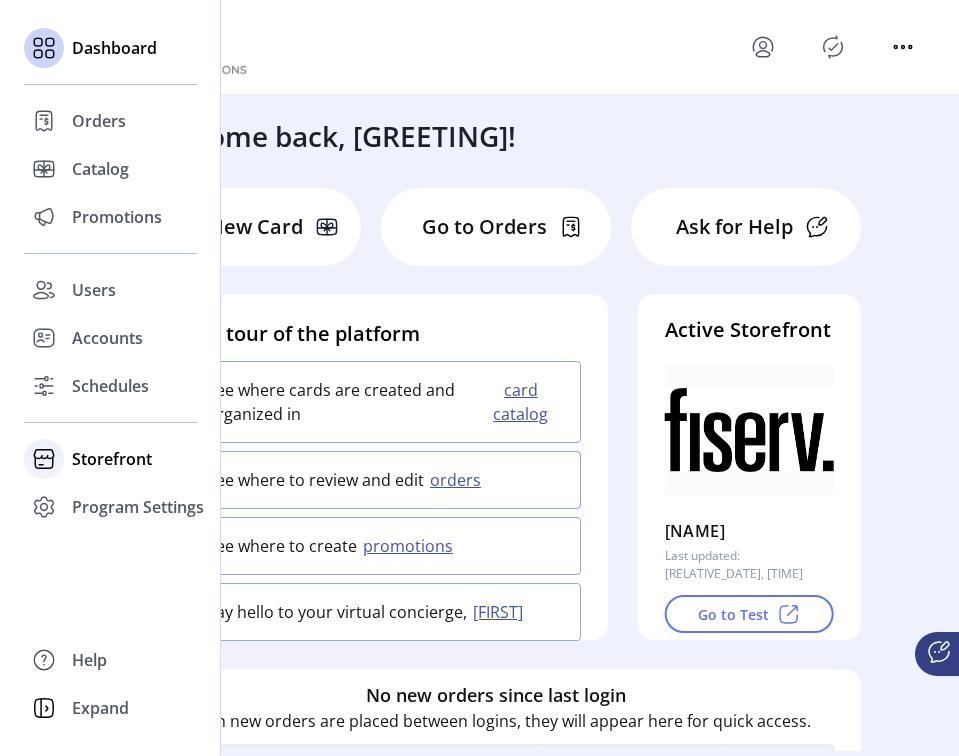 click on "Storefront" at bounding box center (99, 121) 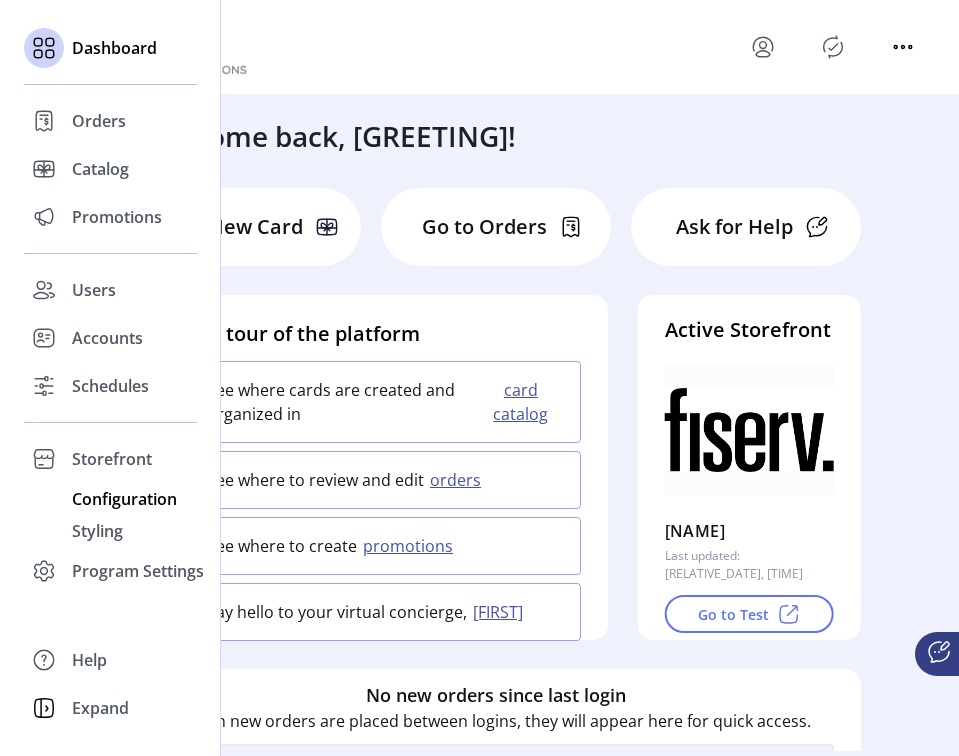 click on "Configuration" at bounding box center [99, 121] 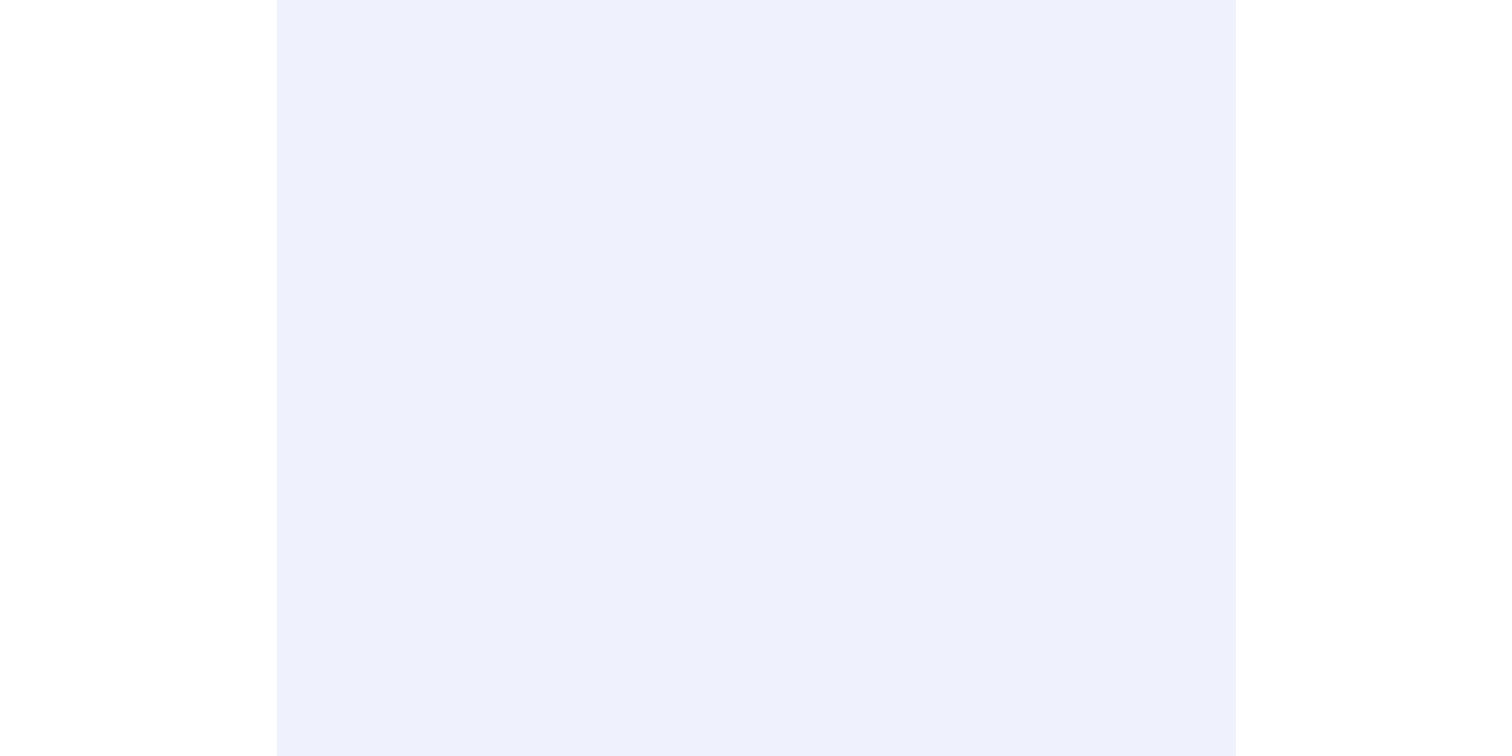 scroll, scrollTop: 0, scrollLeft: 0, axis: both 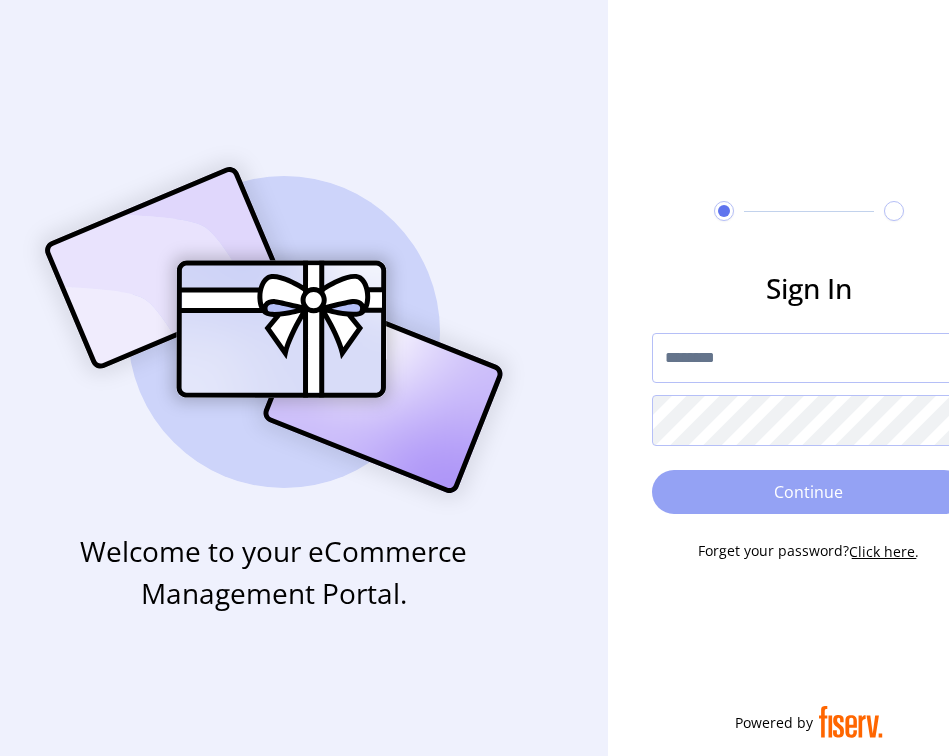 type on "**********" 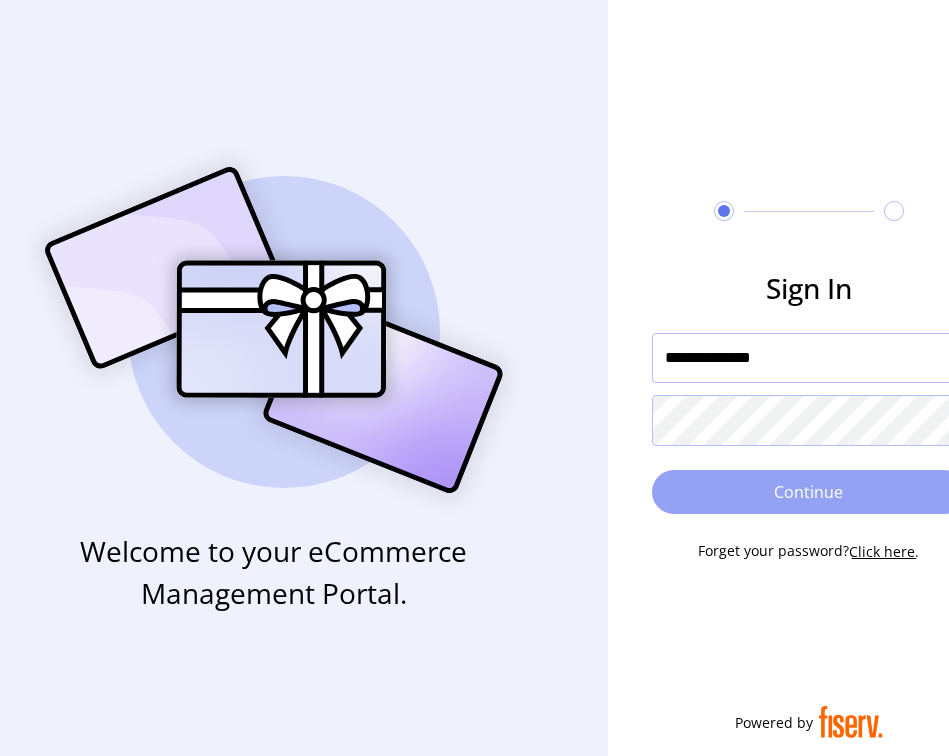 click on "Continue" at bounding box center [809, 492] 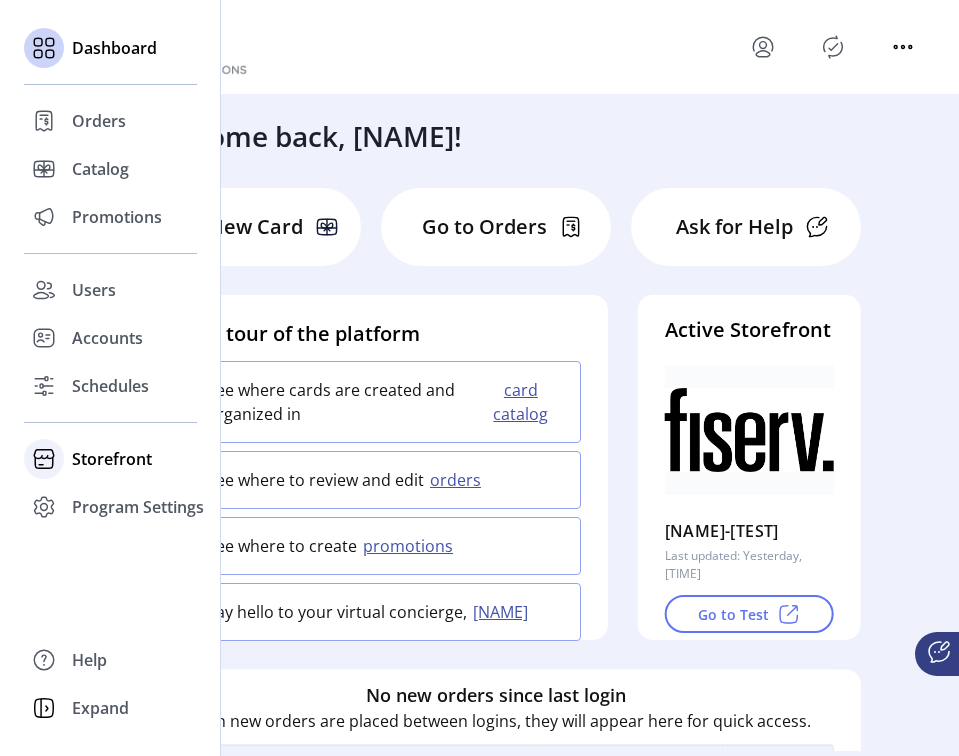 click on "Storefront" at bounding box center [99, 121] 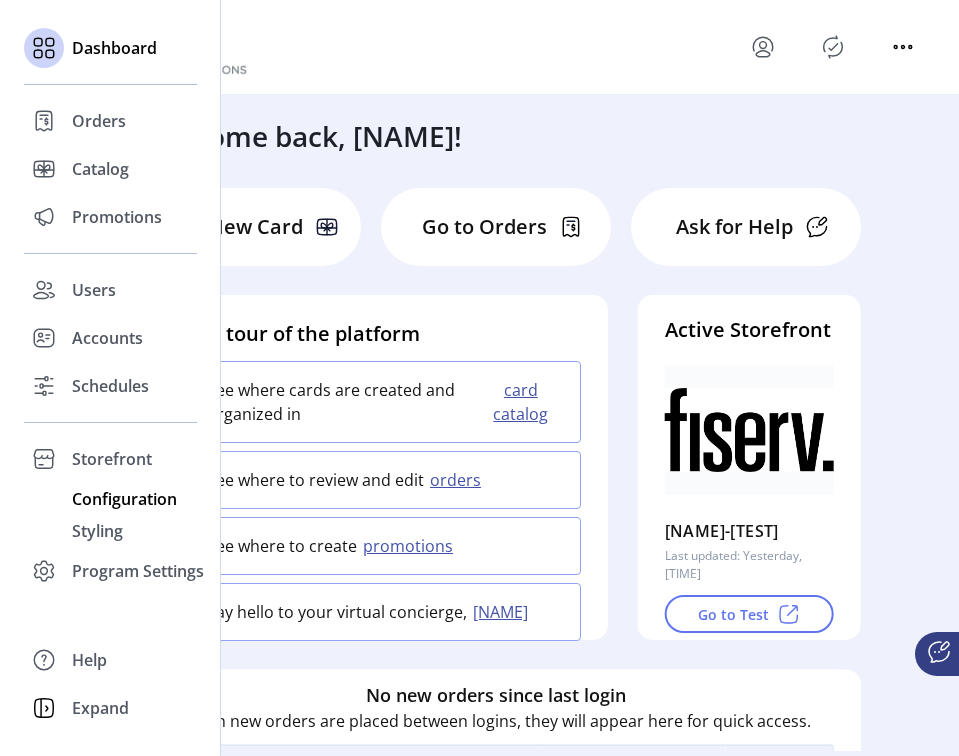 click on "Configuration" at bounding box center (99, 121) 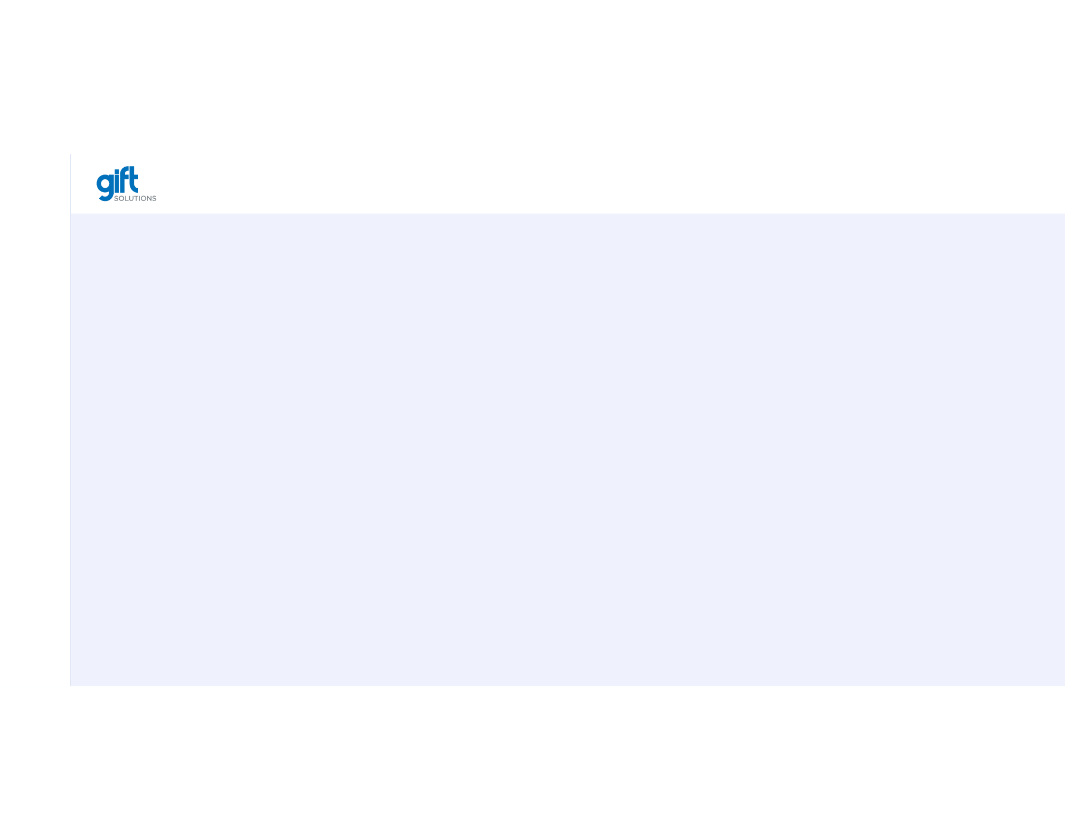 scroll, scrollTop: 0, scrollLeft: 0, axis: both 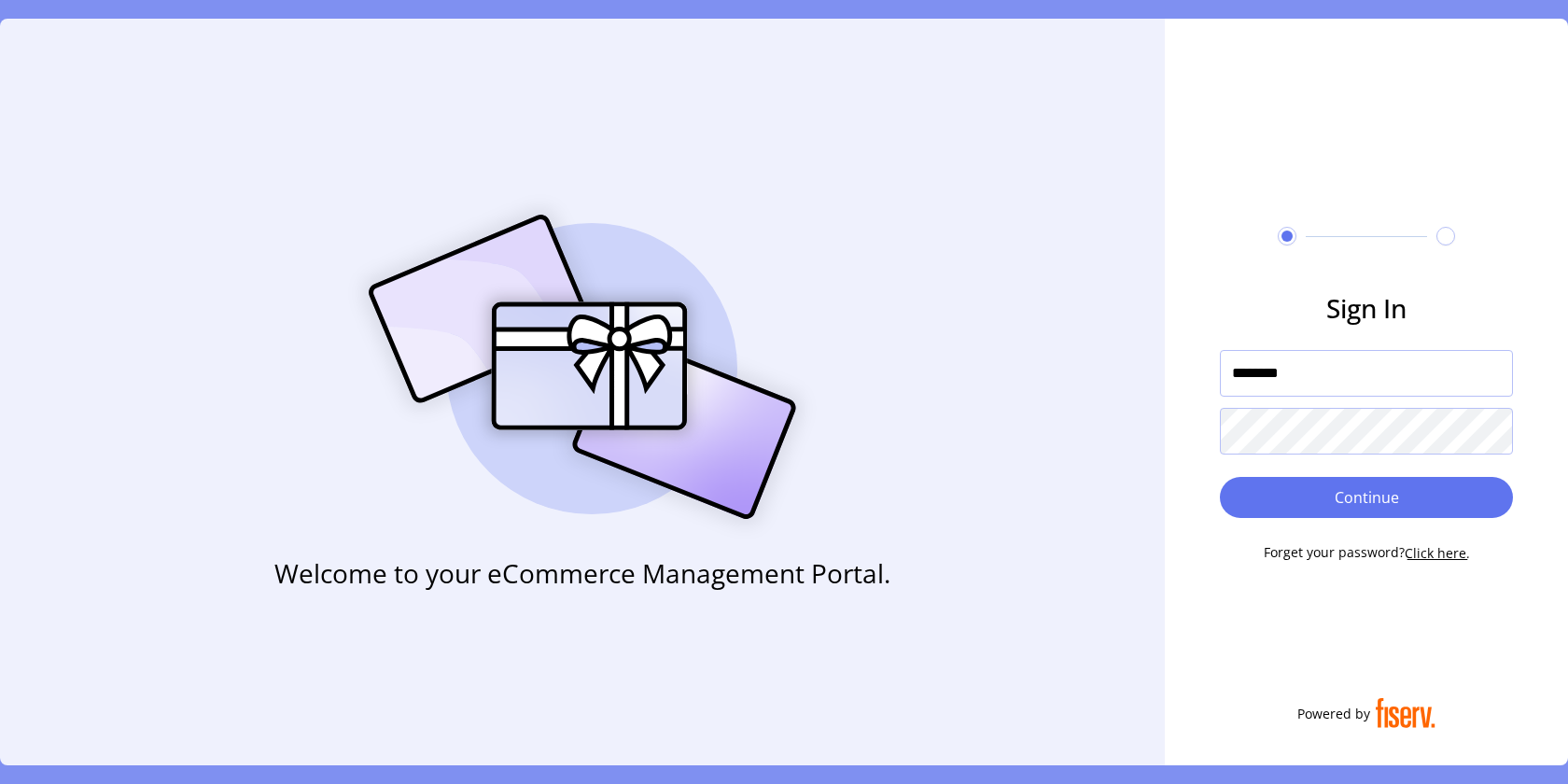click on "********" at bounding box center [1366, 373] 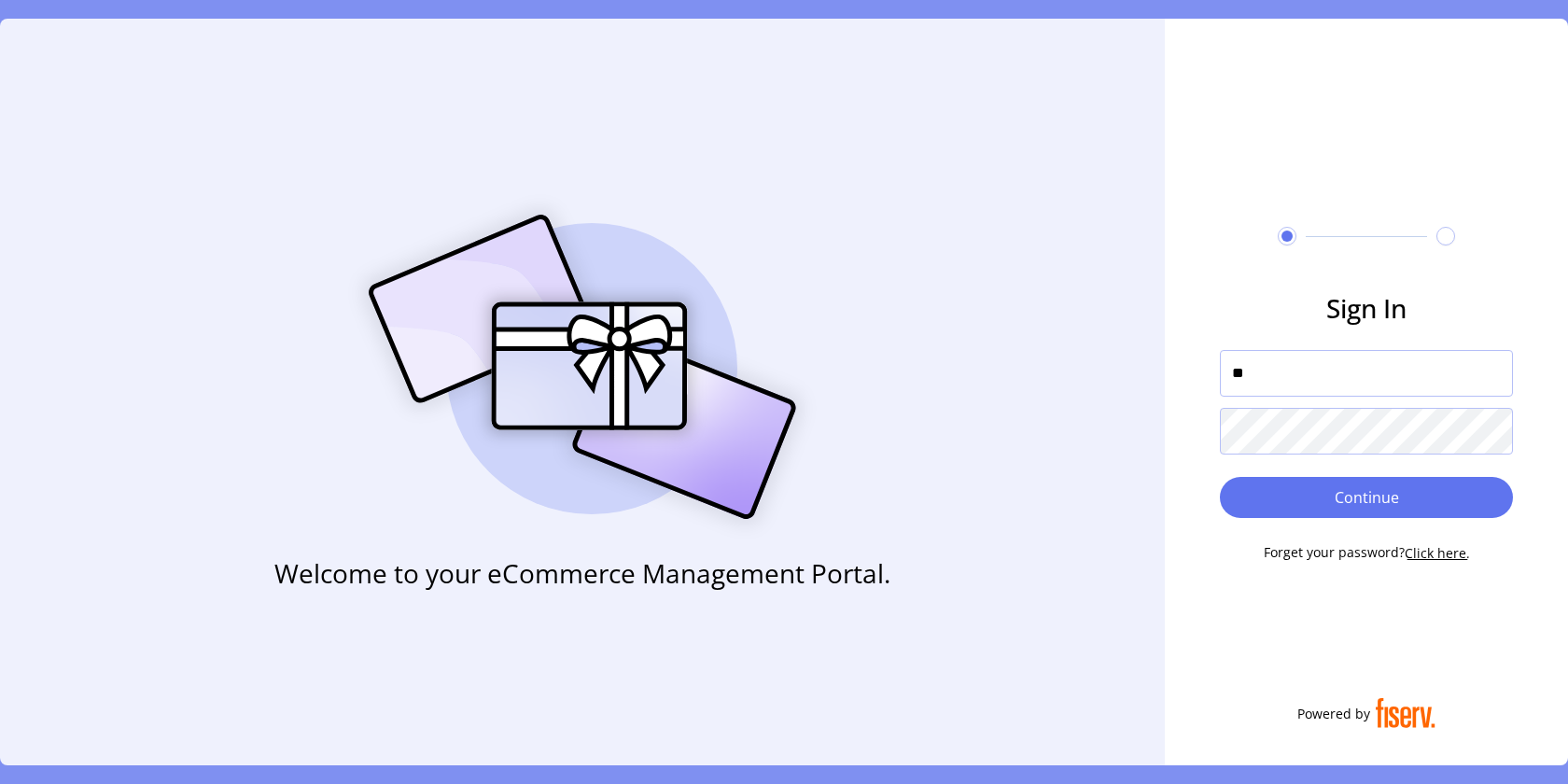 type on "**********" 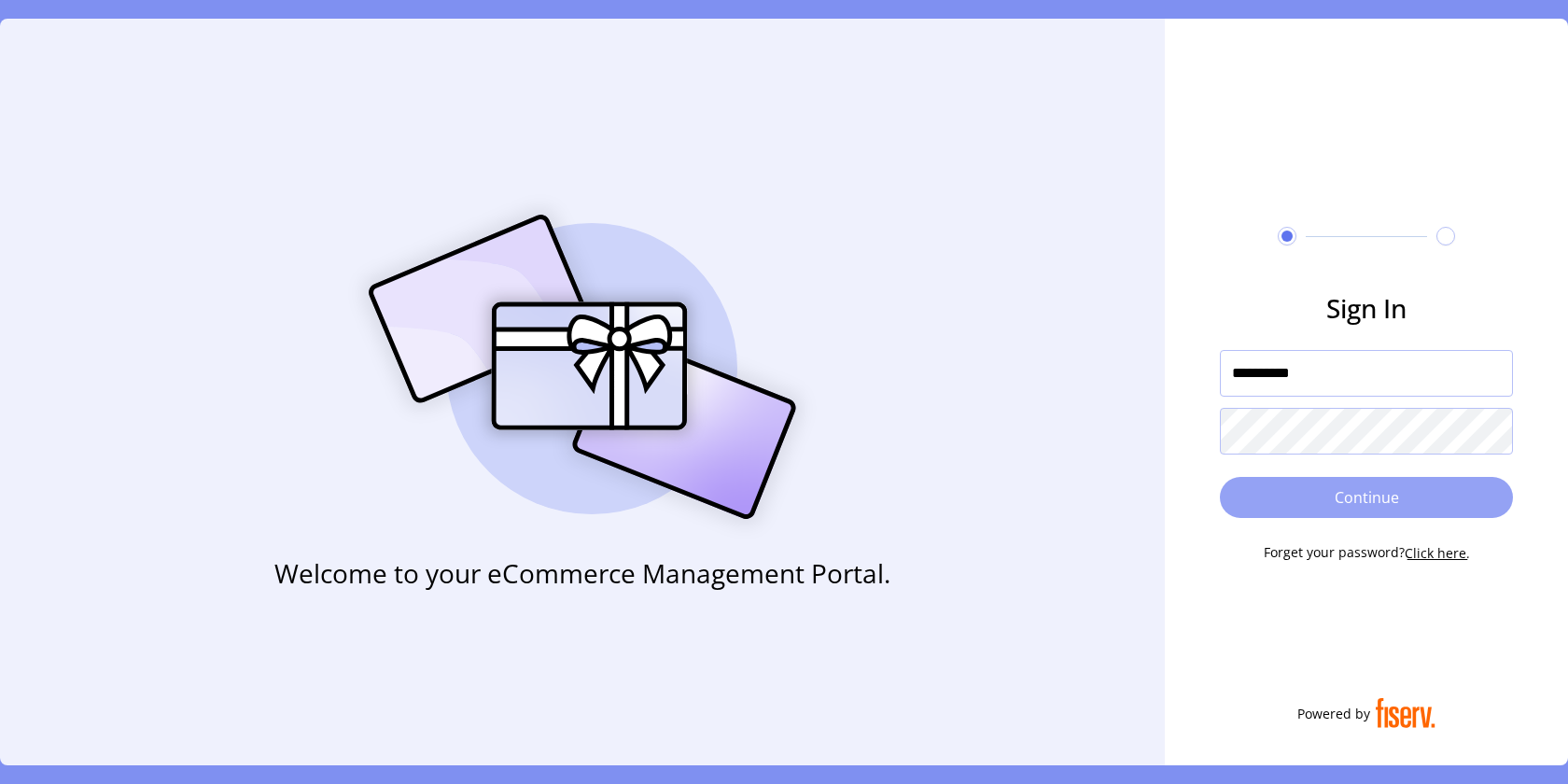click on "Continue" at bounding box center [1366, 497] 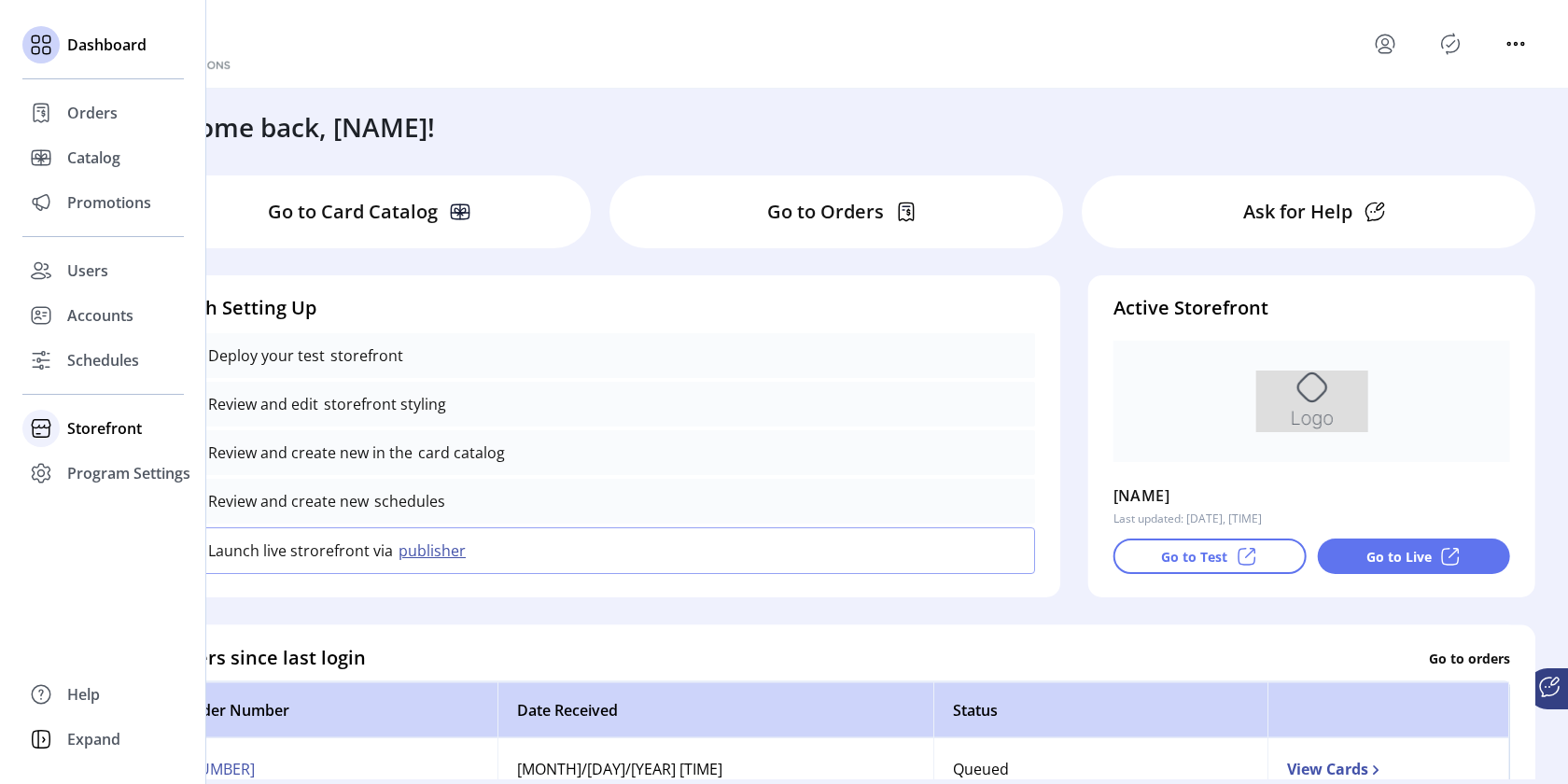click on "Storefront" at bounding box center [92, 113] 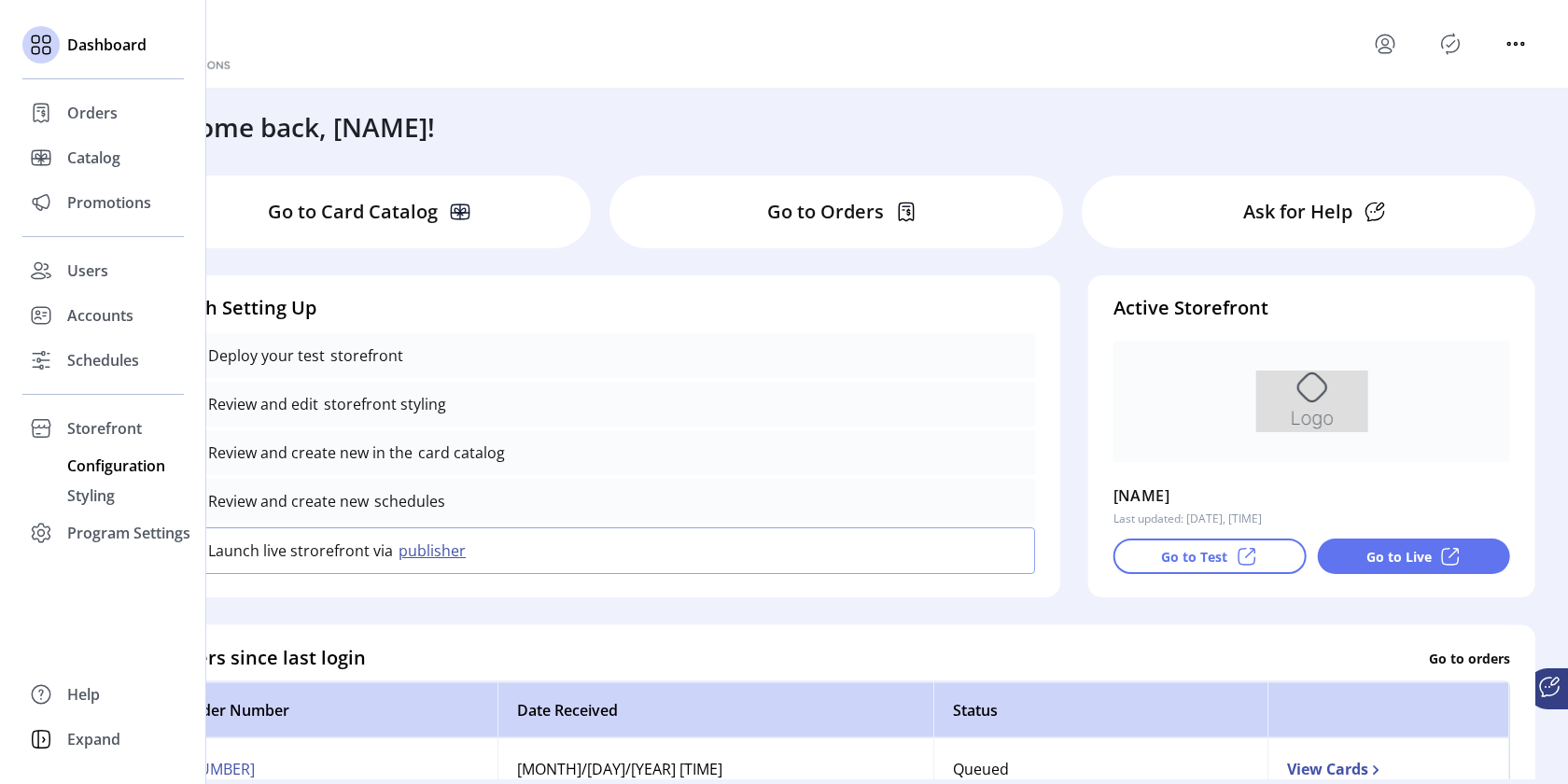 click on "Configuration" at bounding box center (92, 113) 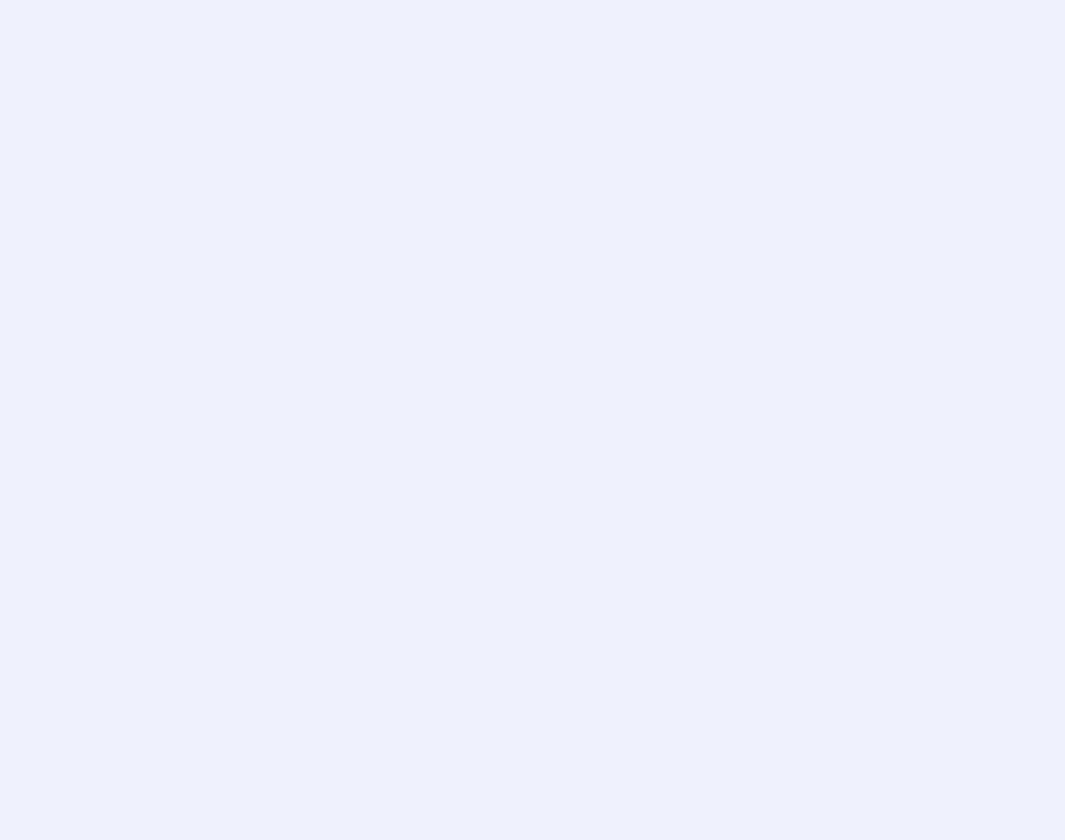 scroll, scrollTop: 0, scrollLeft: 0, axis: both 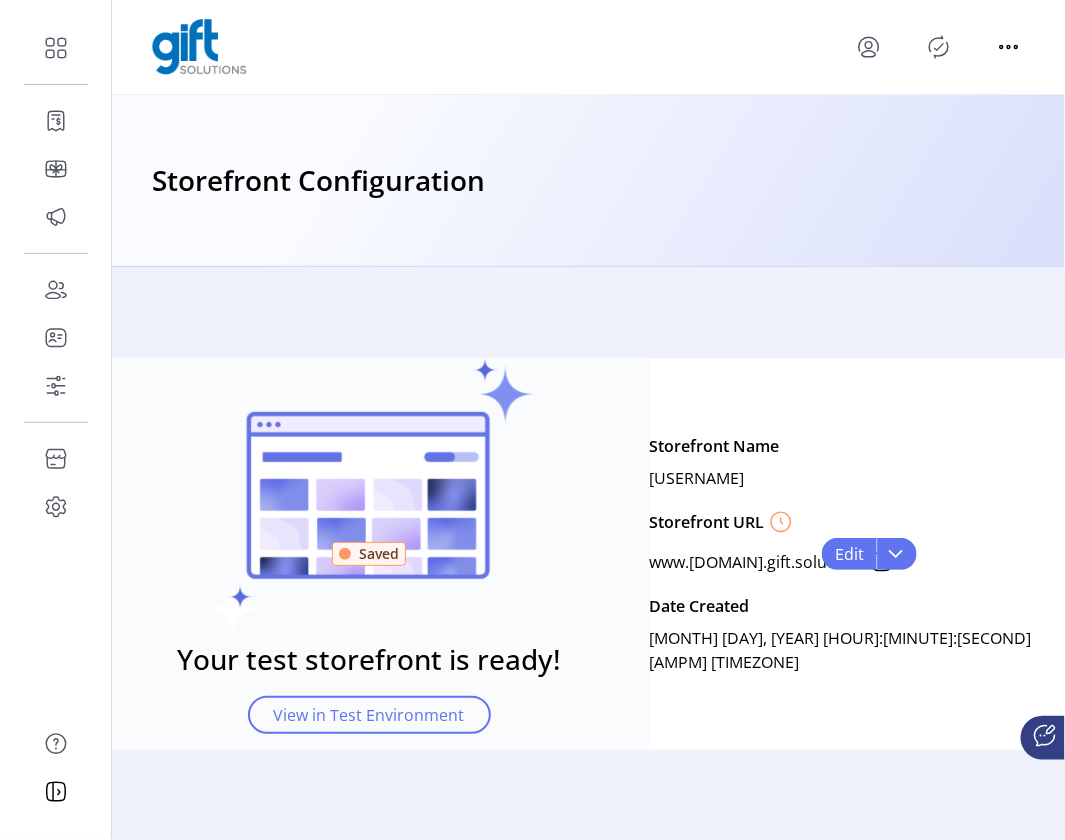 click at bounding box center [939, 47] 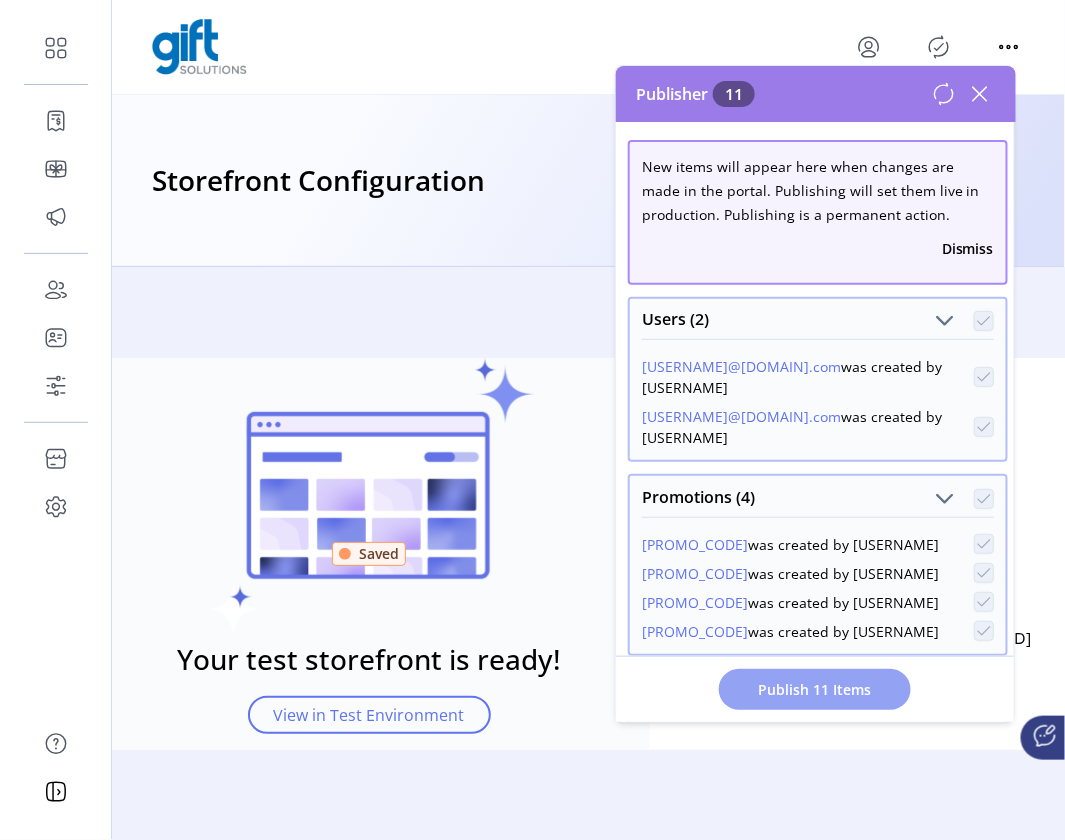 click on "Publish 11 Items" at bounding box center [815, 689] 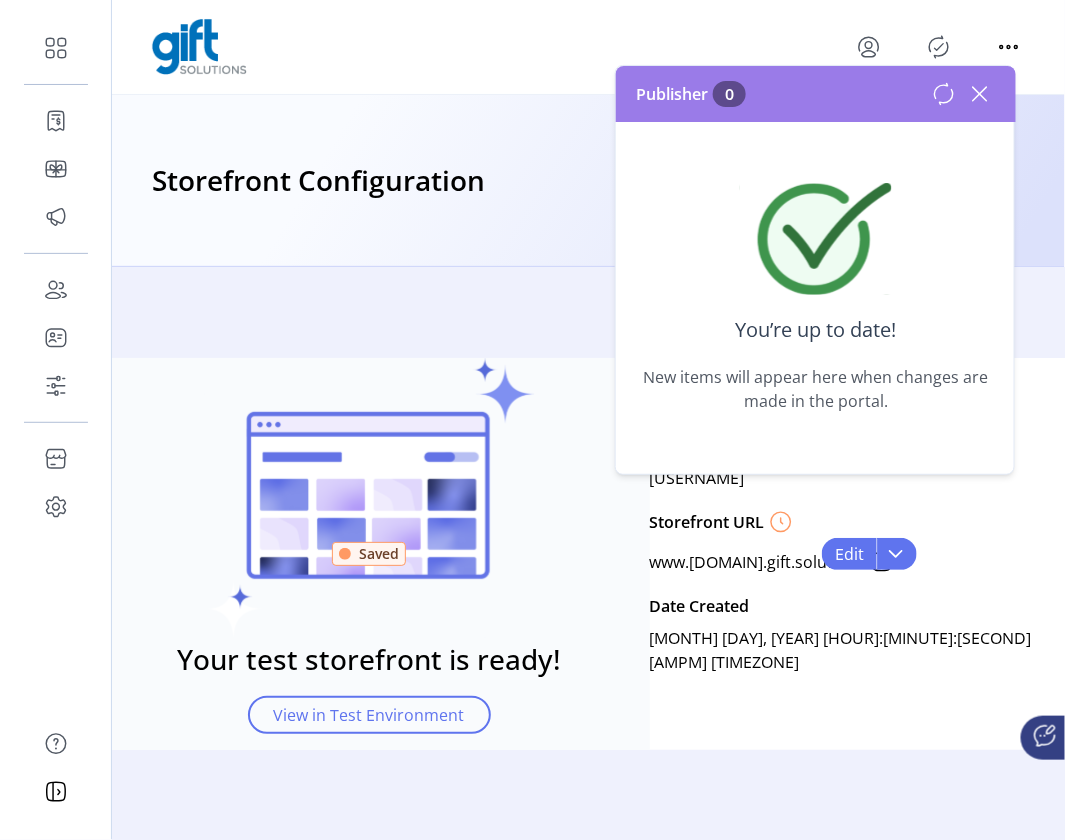 click at bounding box center [980, 94] 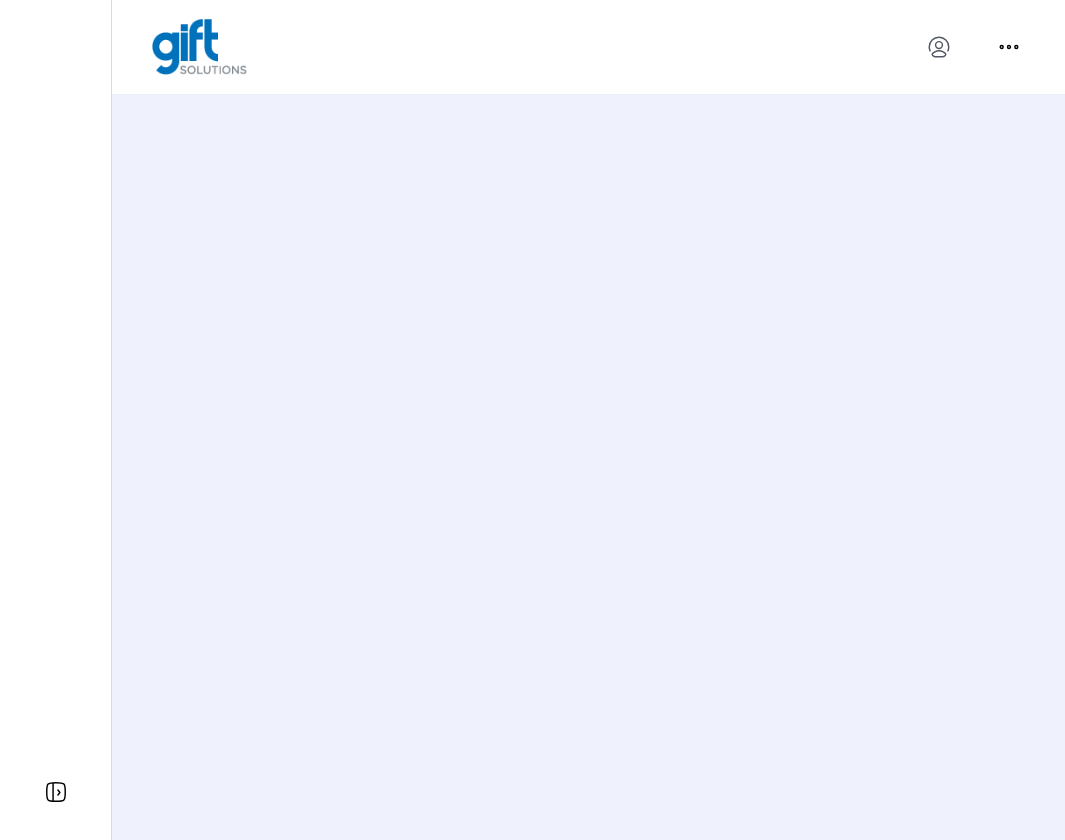 scroll, scrollTop: 0, scrollLeft: 0, axis: both 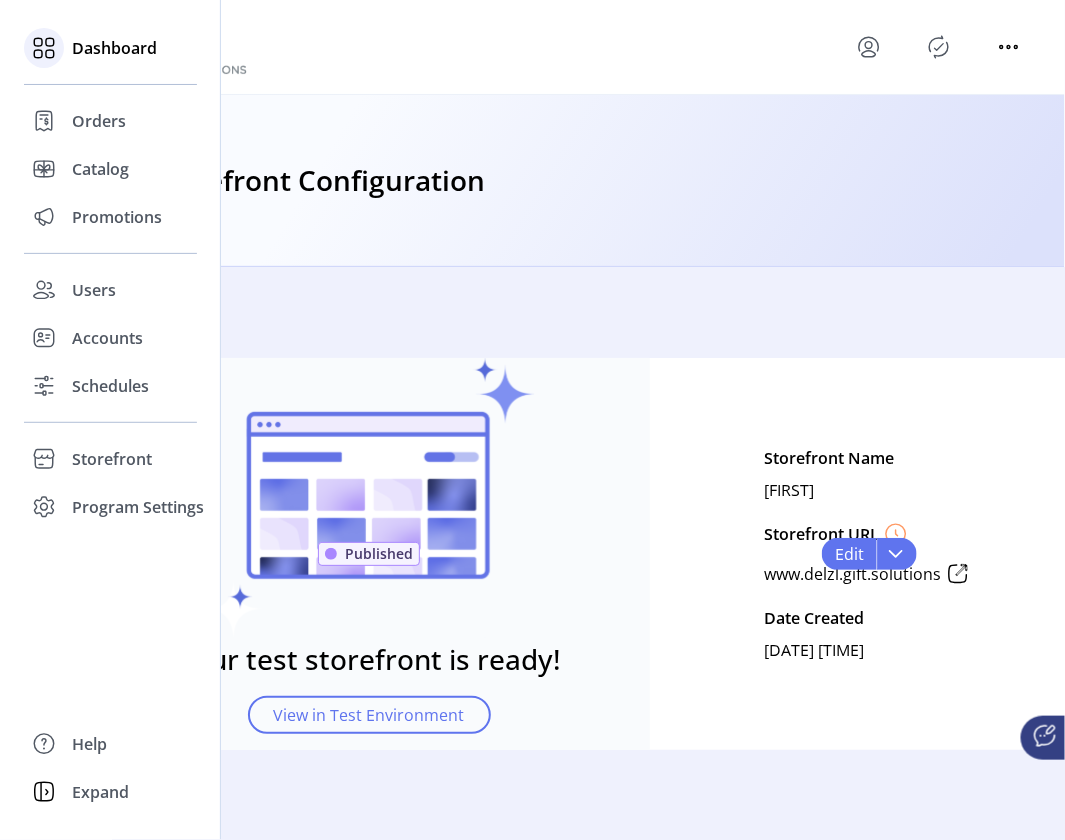 click on "Dashboard" at bounding box center [114, 48] 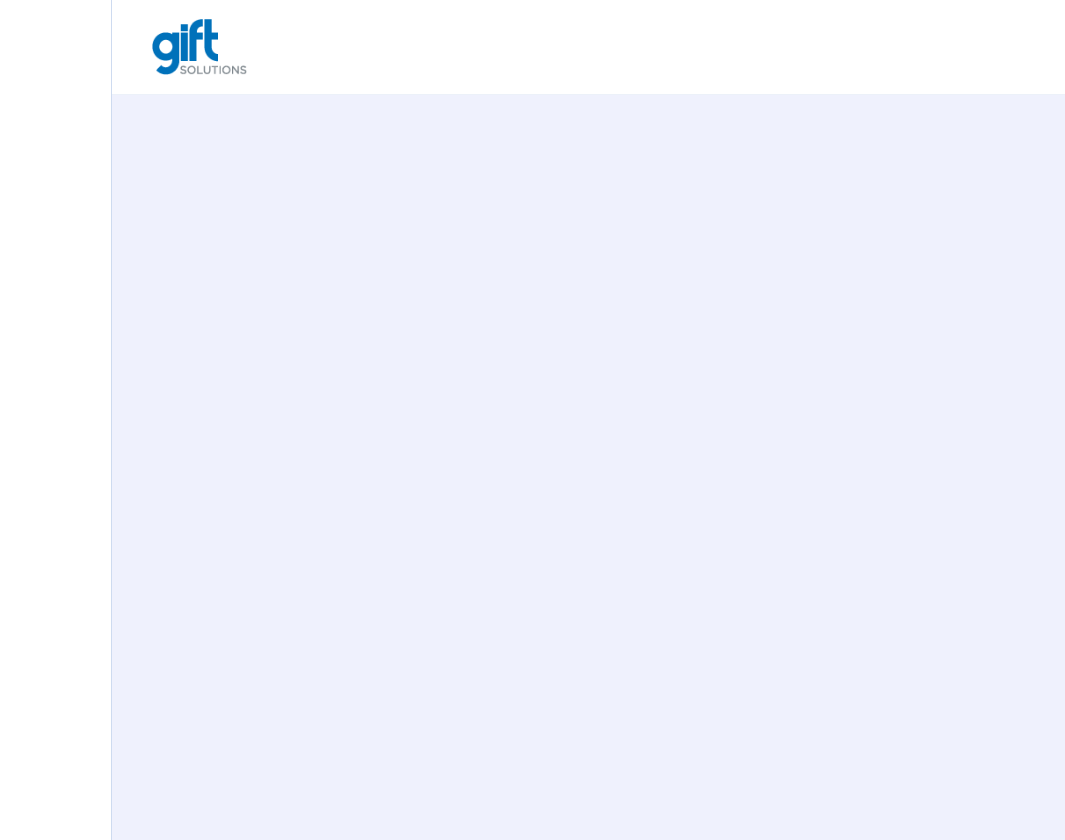 scroll, scrollTop: 0, scrollLeft: 0, axis: both 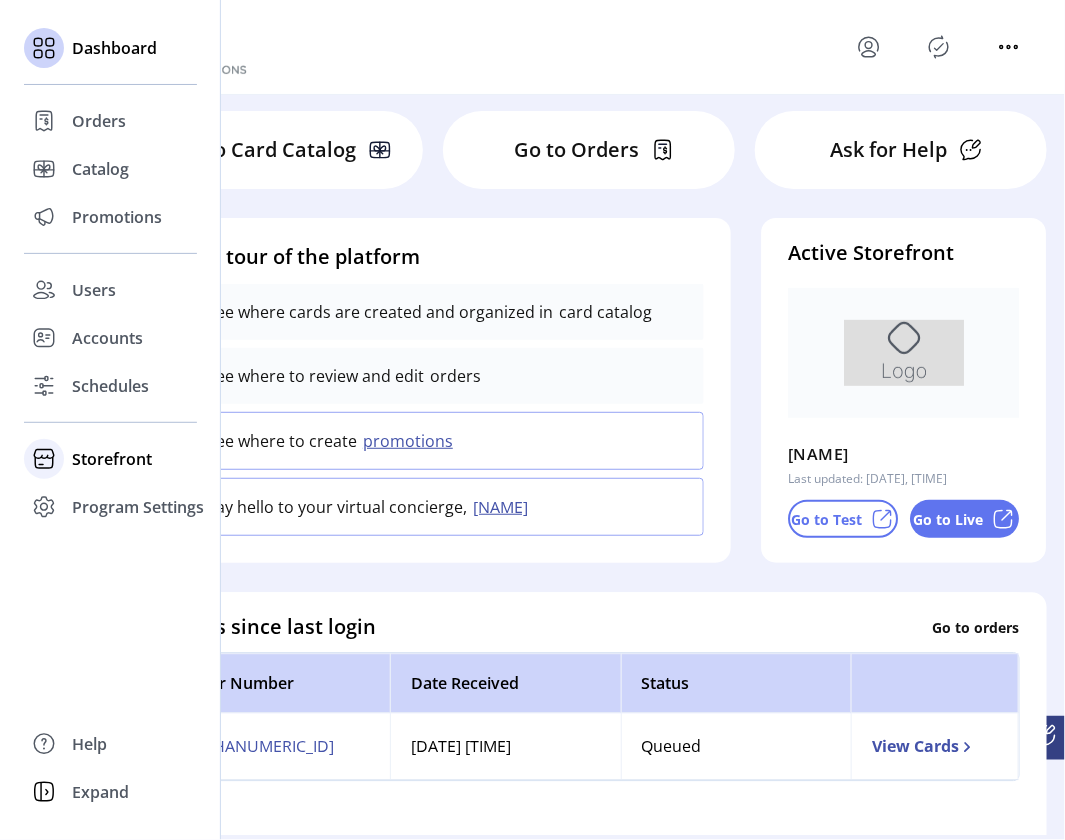 click on "Storefront" at bounding box center (99, 121) 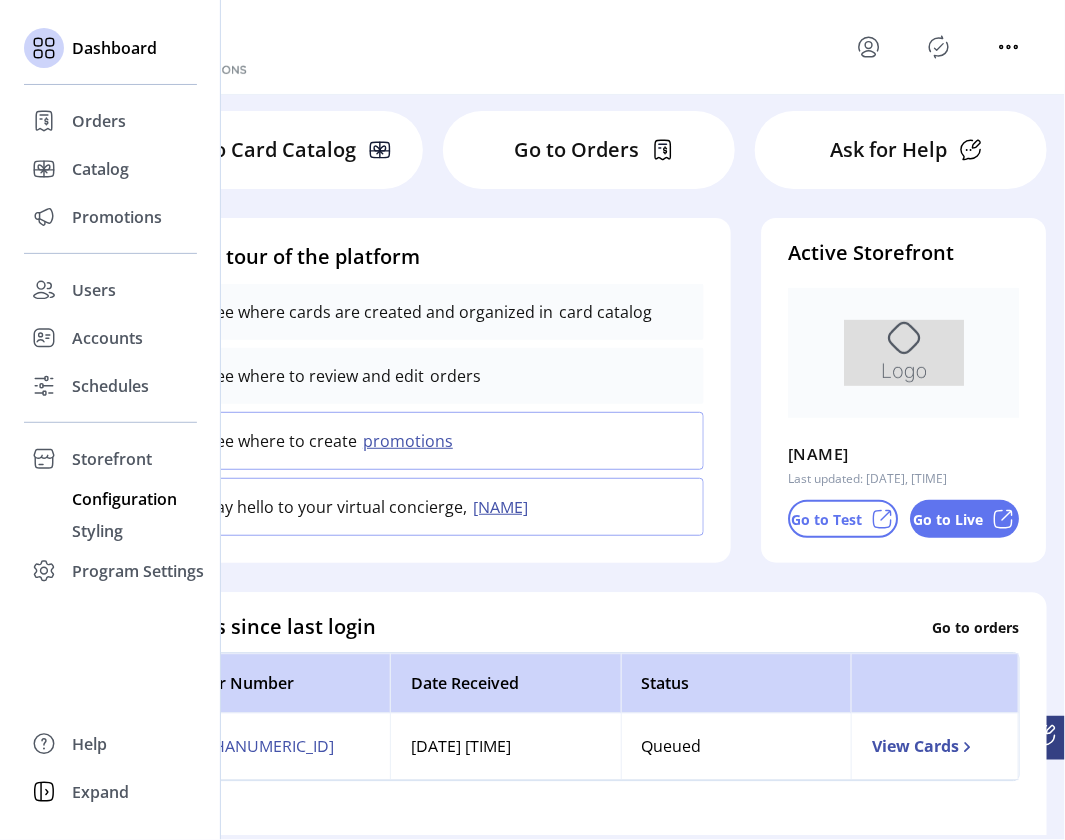click on "Configuration" at bounding box center [99, 121] 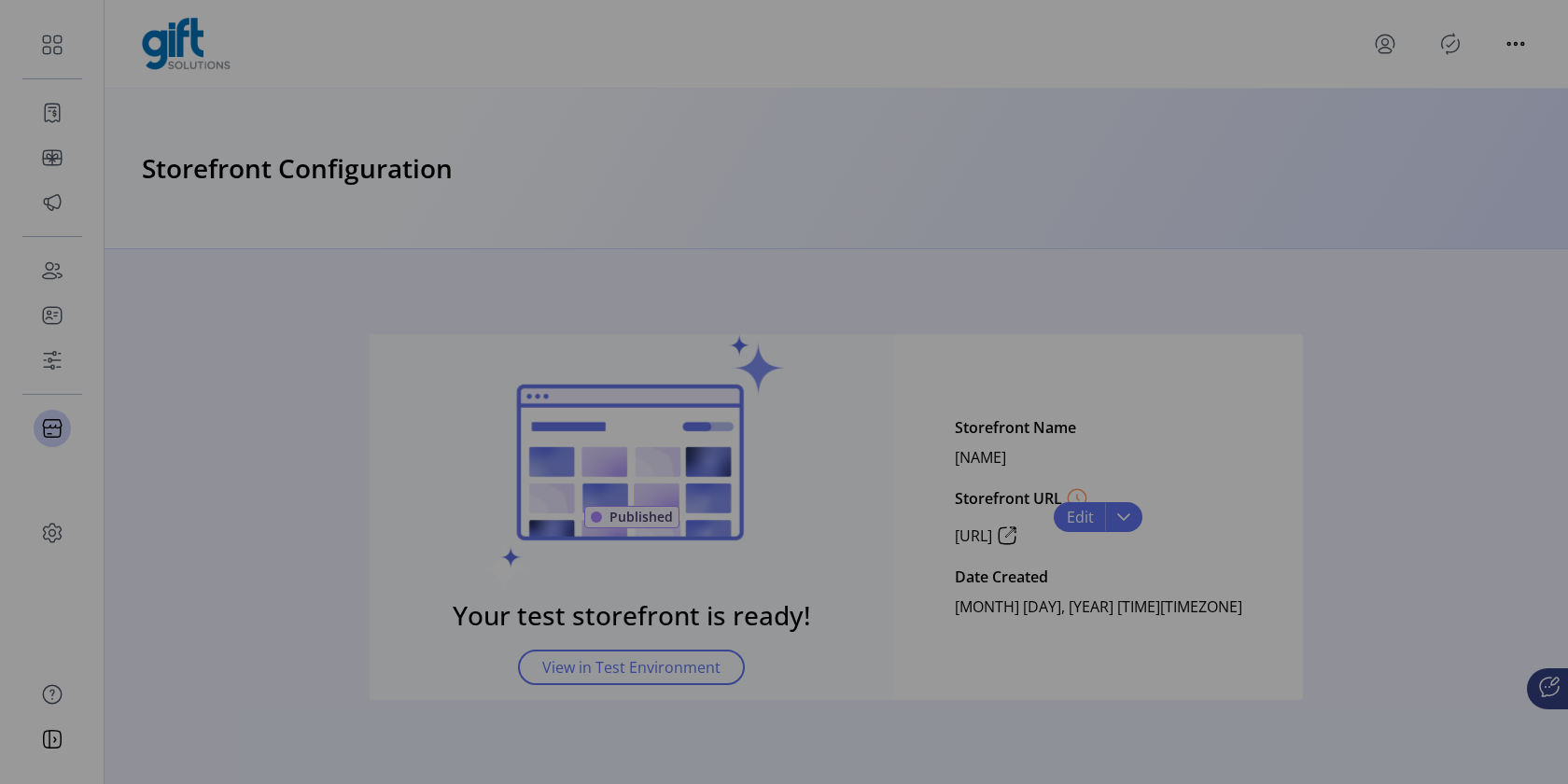 type 